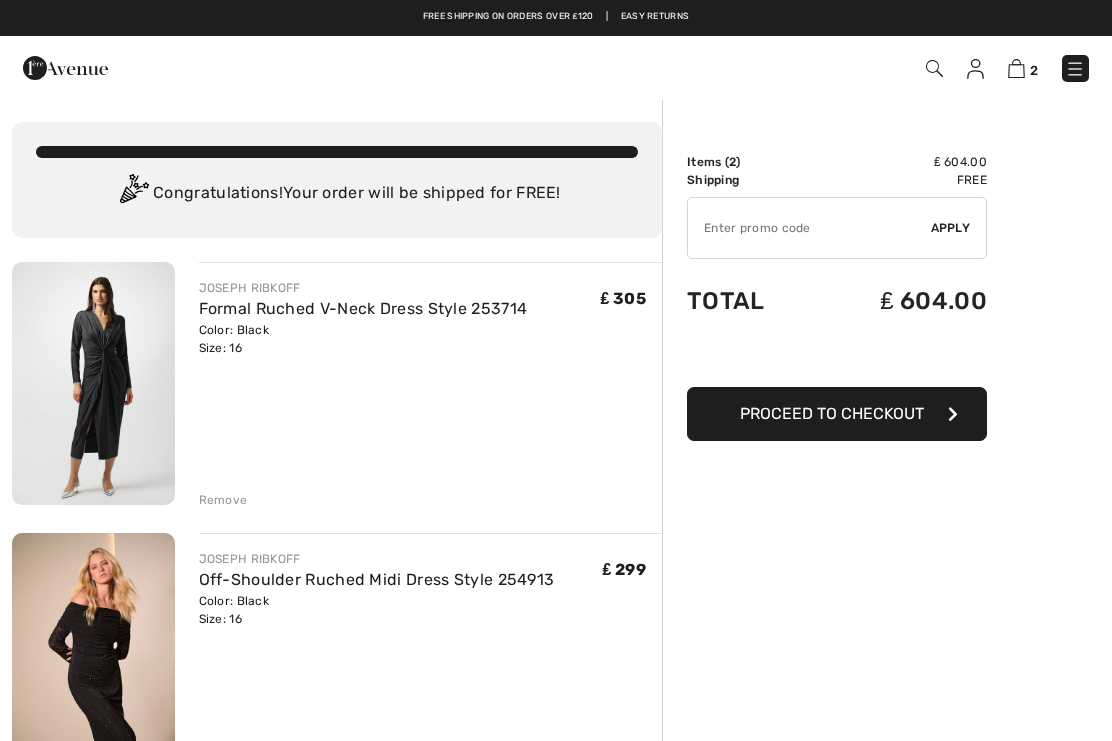 scroll, scrollTop: 0, scrollLeft: 0, axis: both 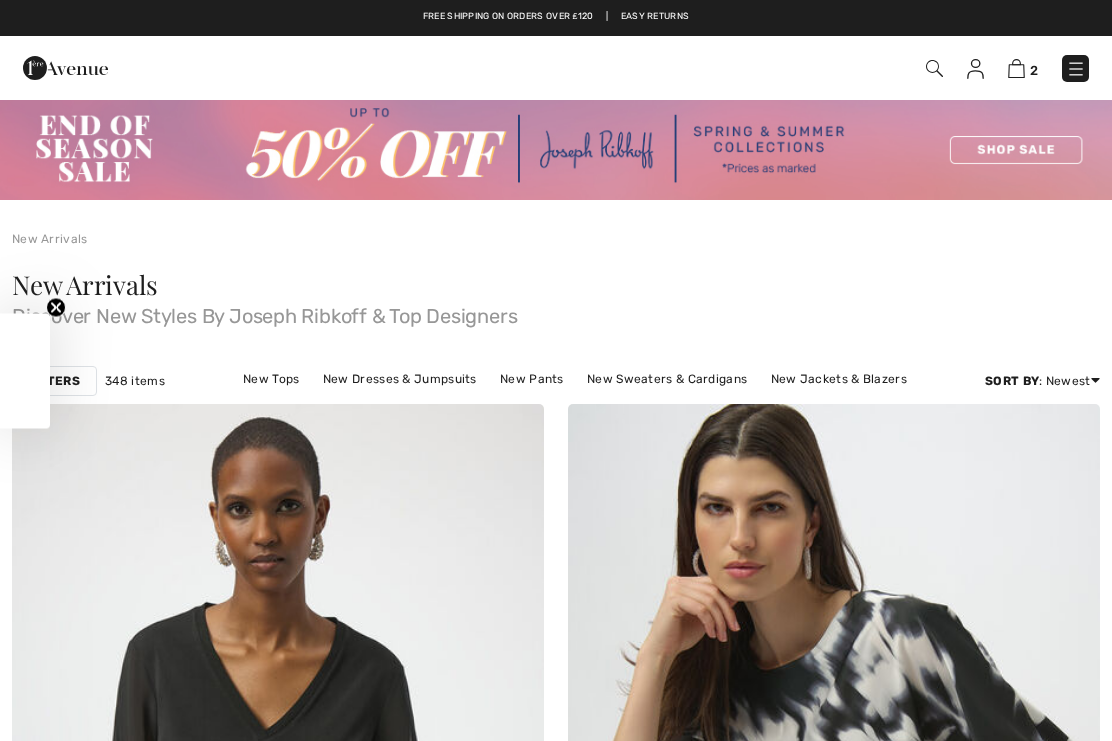 checkbox on "true" 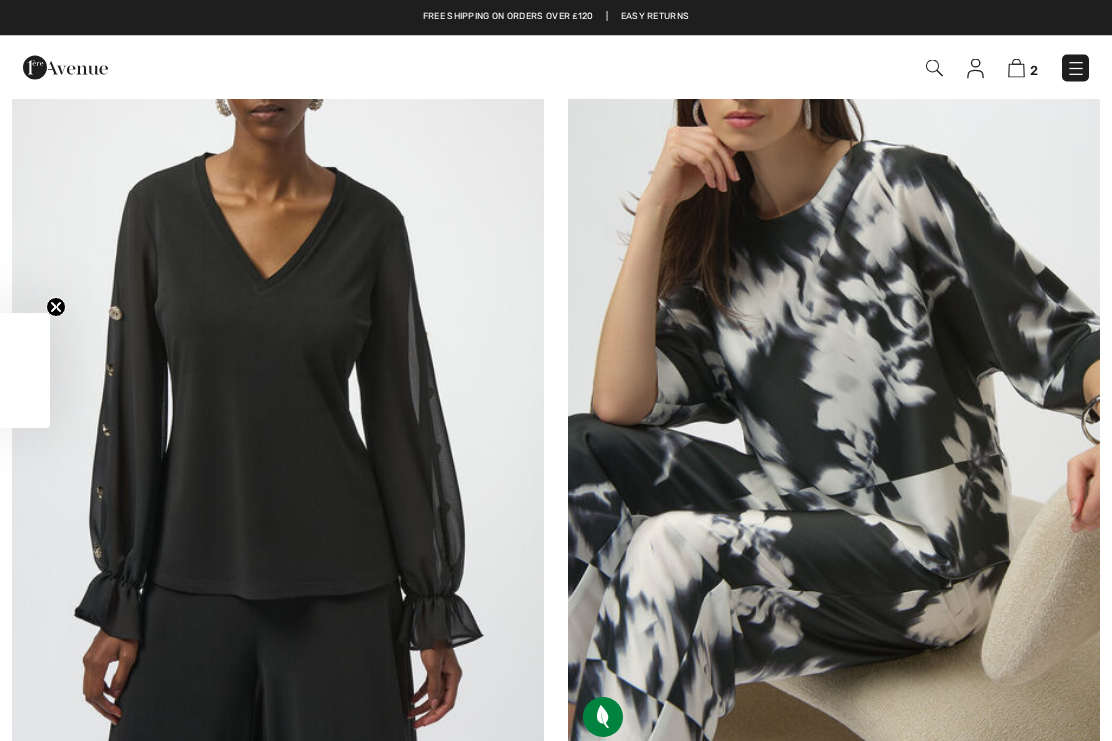 scroll, scrollTop: 0, scrollLeft: 0, axis: both 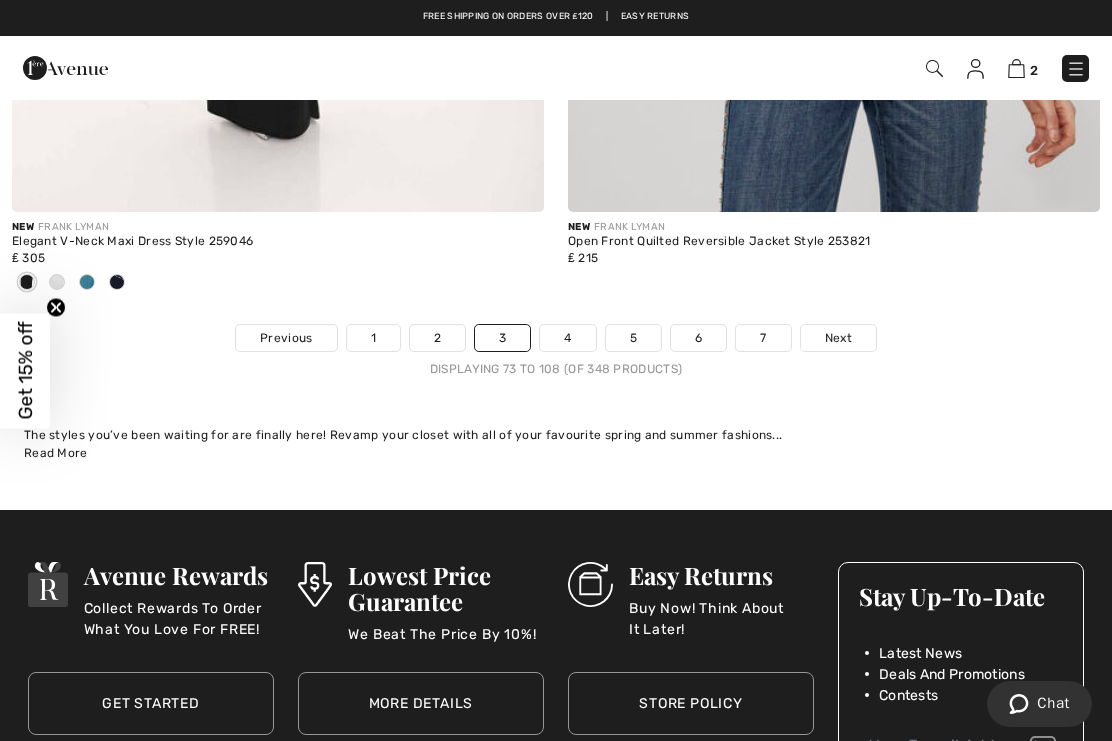 click on "1" at bounding box center (373, 338) 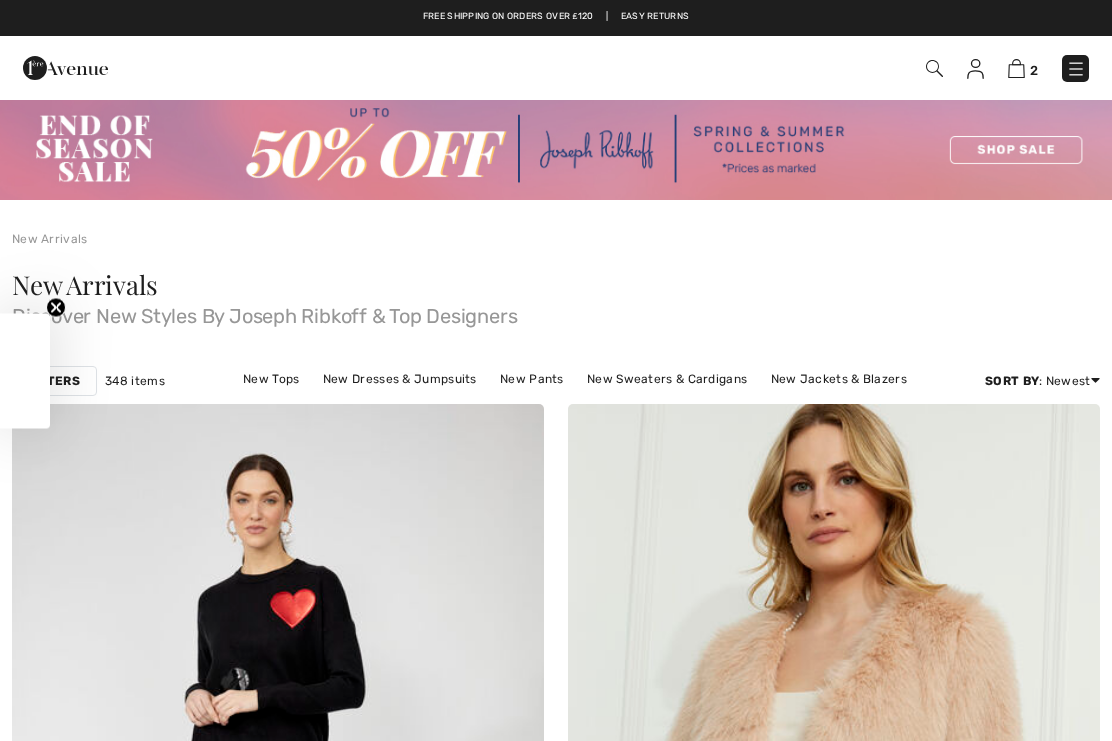 checkbox on "true" 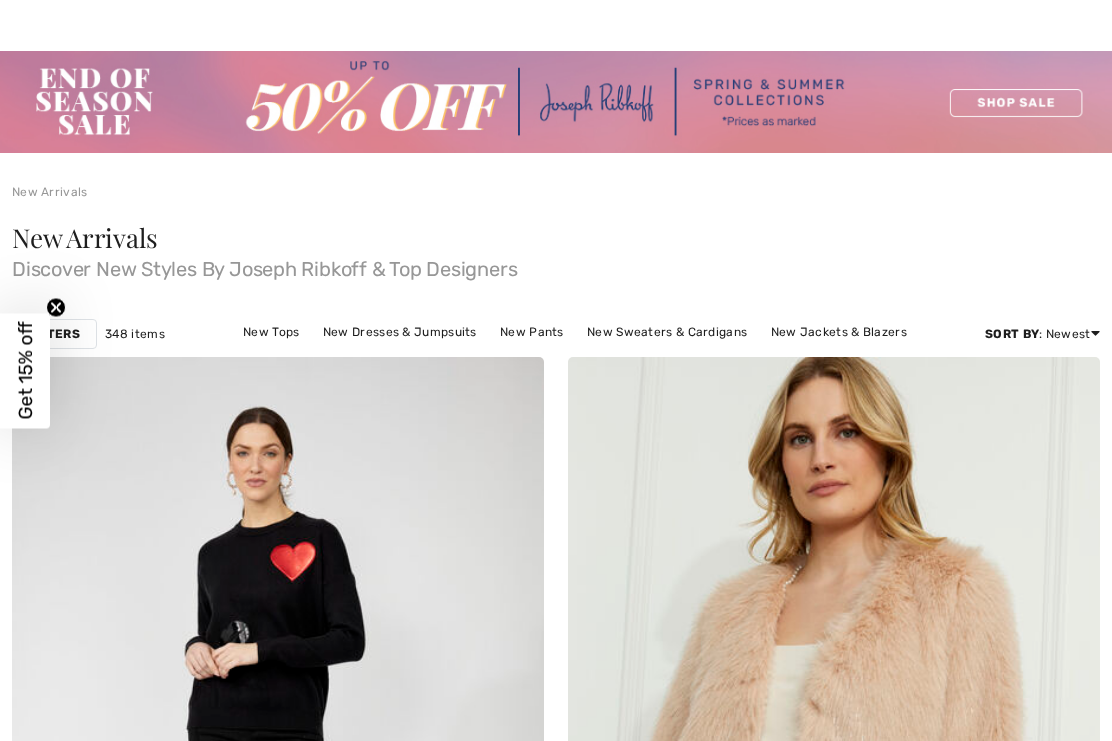 scroll, scrollTop: 206, scrollLeft: 0, axis: vertical 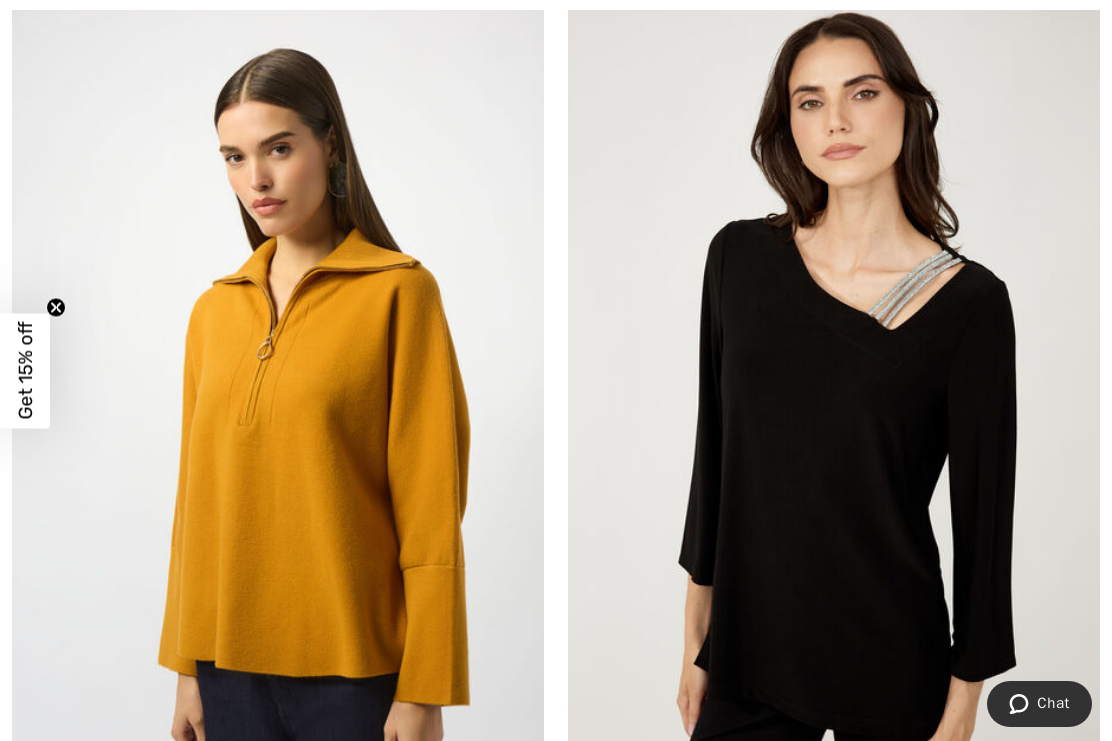click at bounding box center [834, 406] 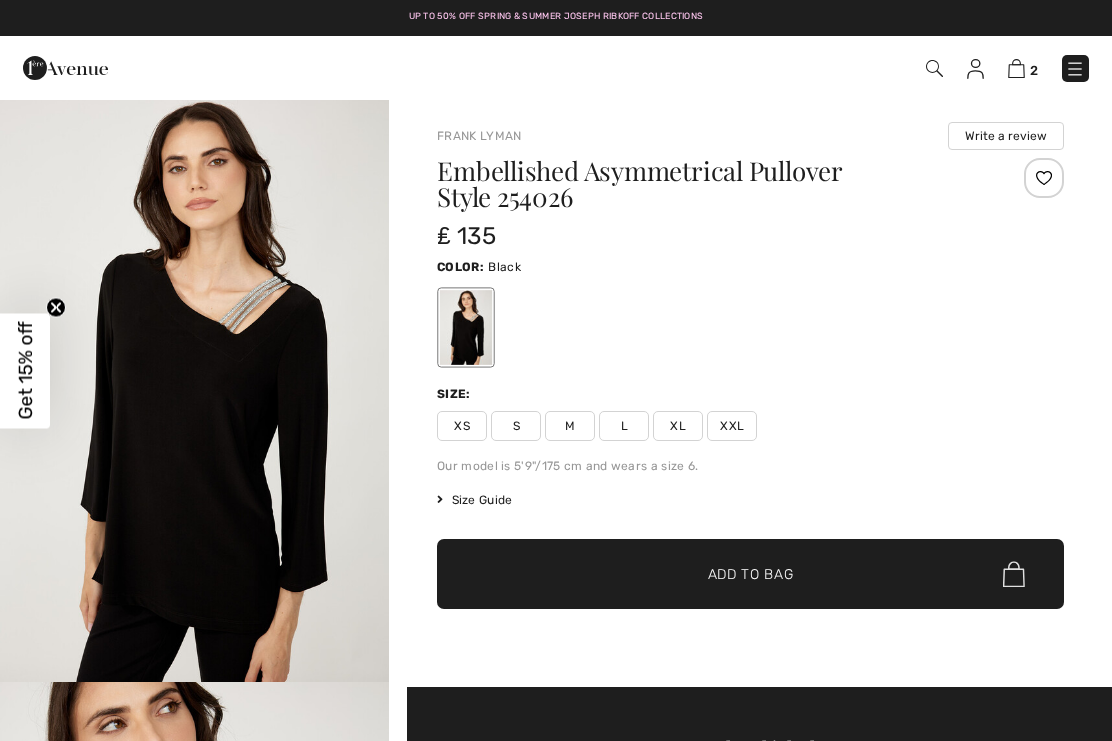 scroll, scrollTop: 0, scrollLeft: 0, axis: both 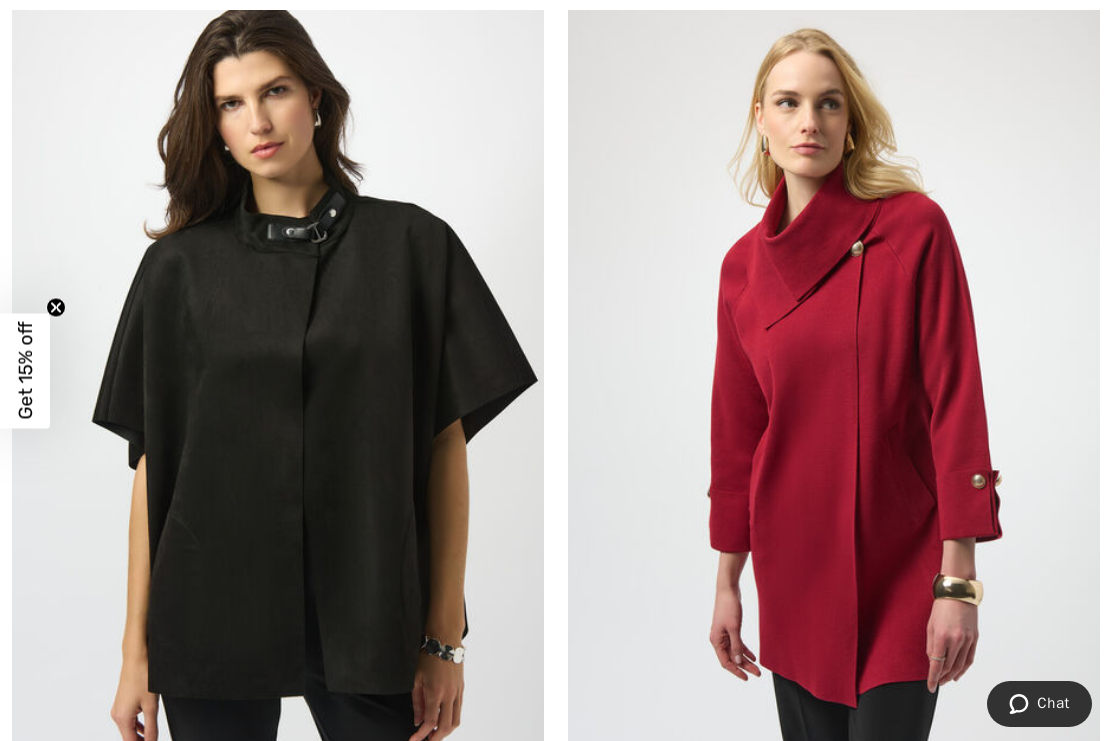 click at bounding box center [834, 379] 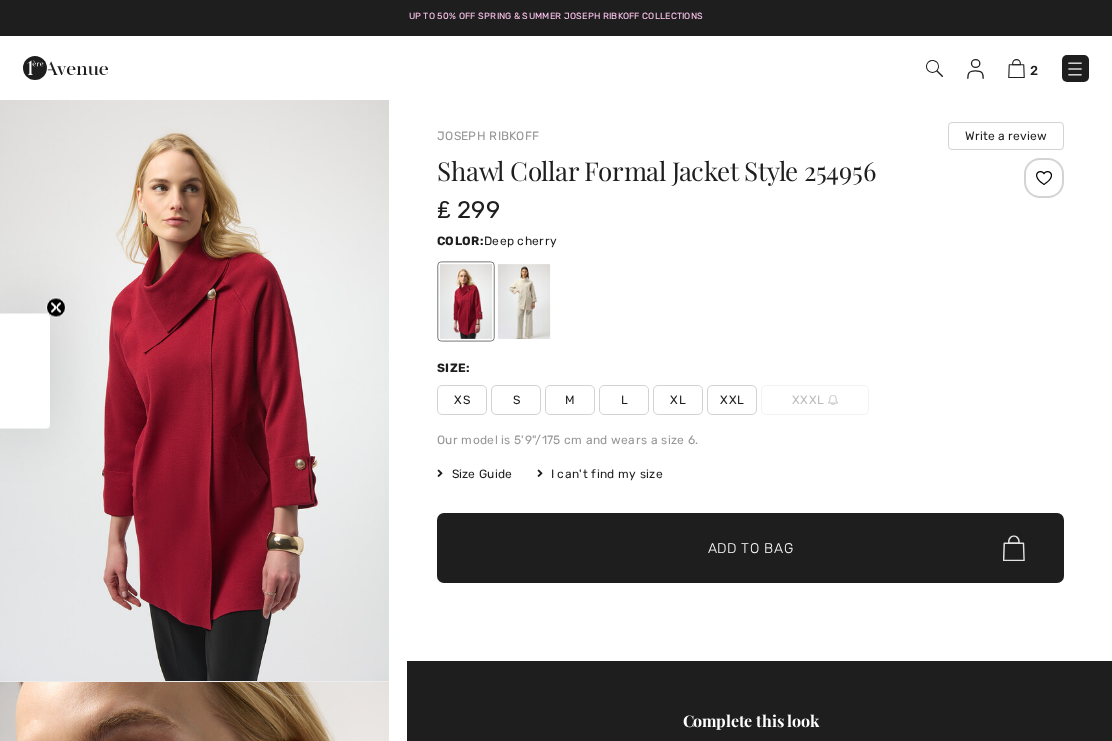checkbox on "true" 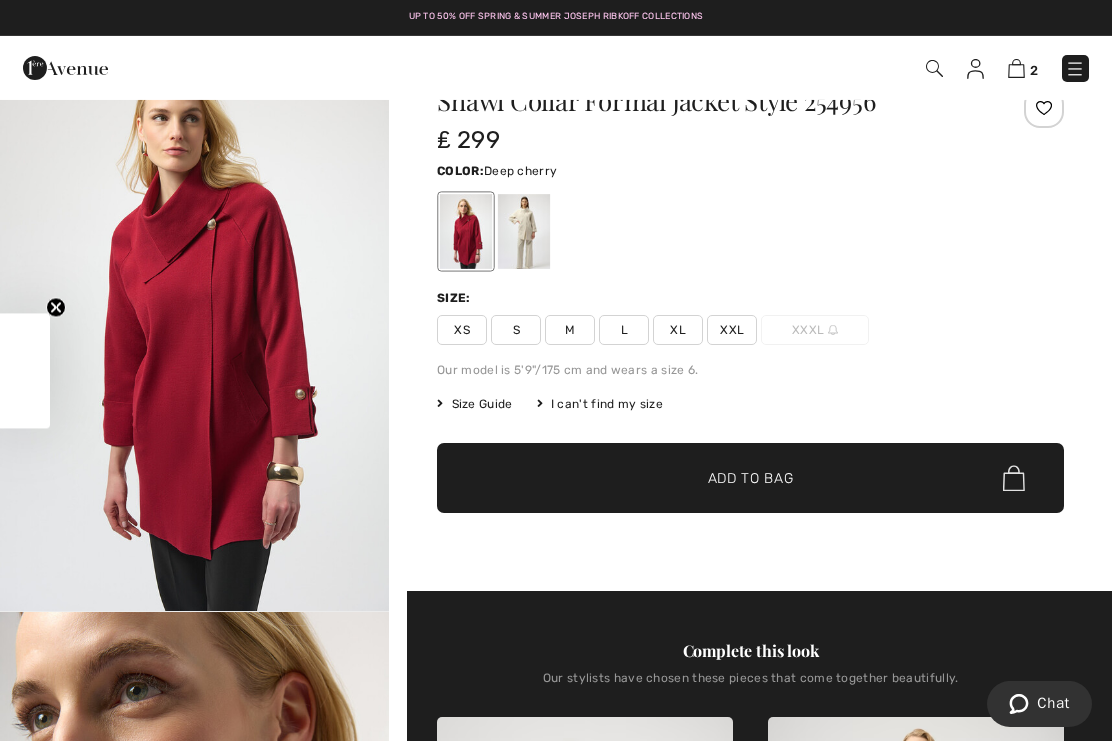 scroll, scrollTop: 0, scrollLeft: 0, axis: both 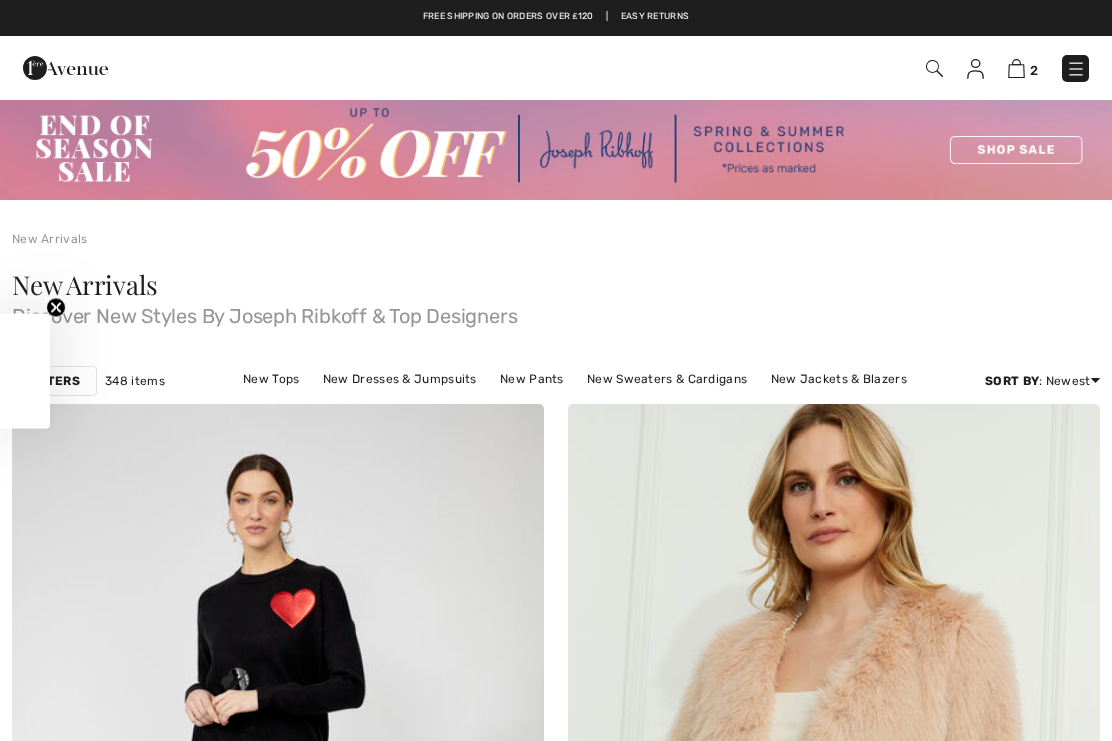 checkbox on "true" 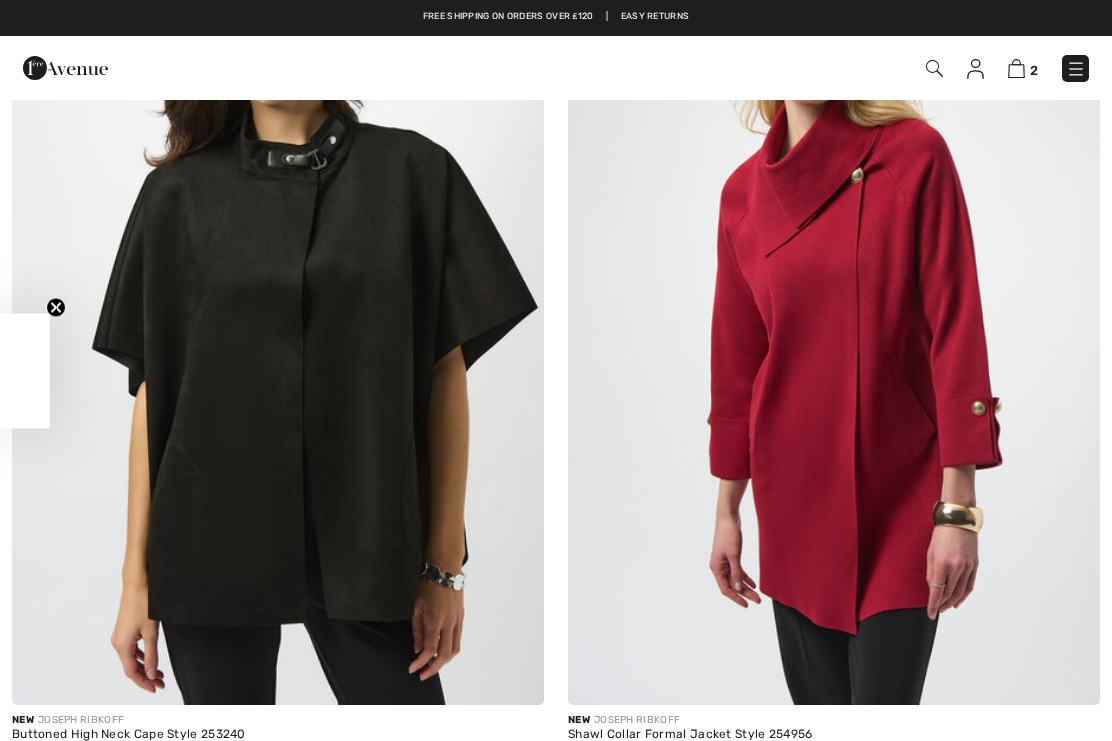scroll, scrollTop: 0, scrollLeft: 0, axis: both 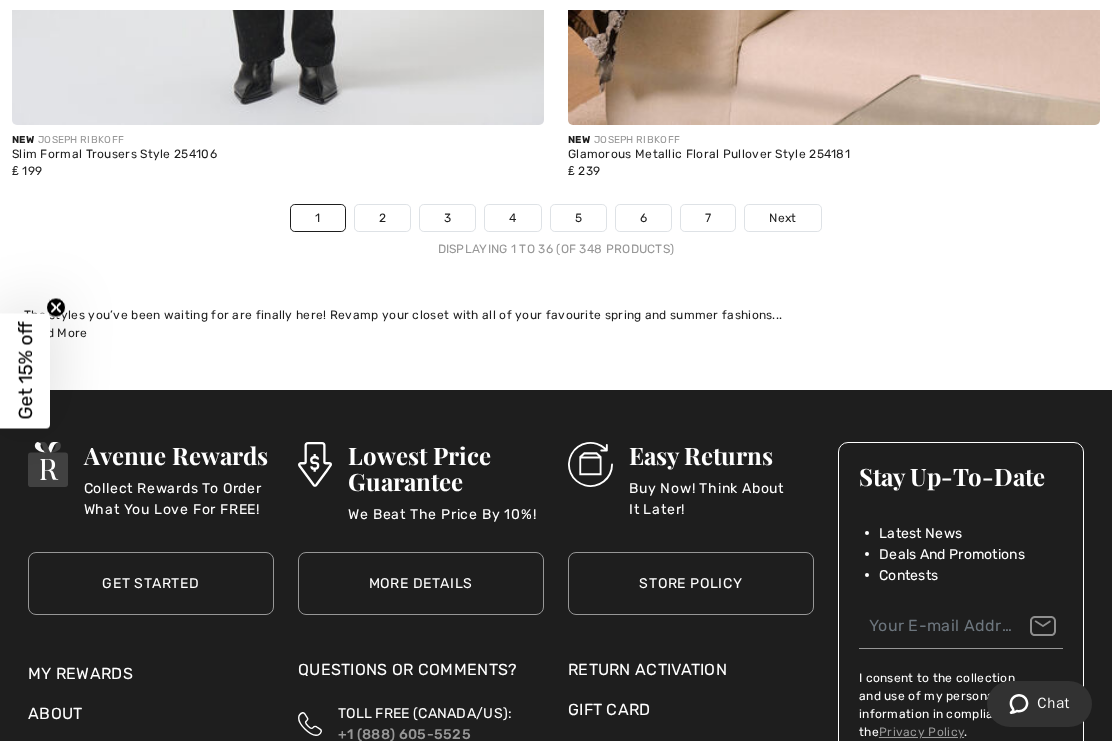 click on "2" at bounding box center [382, 218] 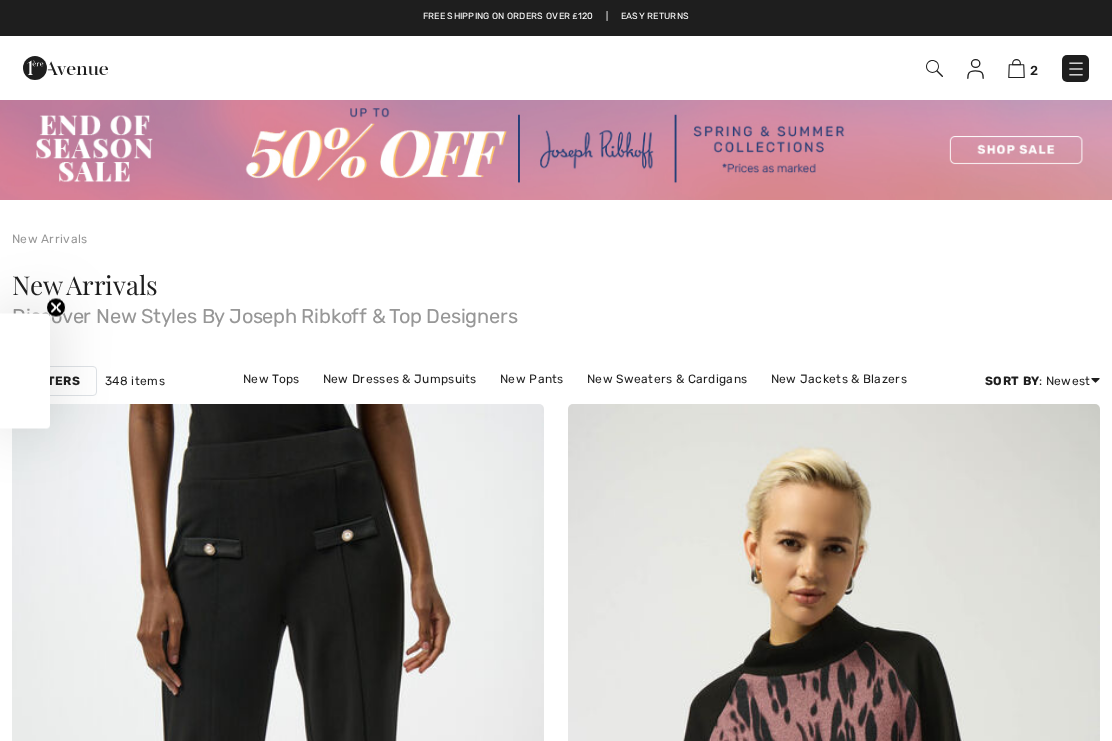 checkbox on "true" 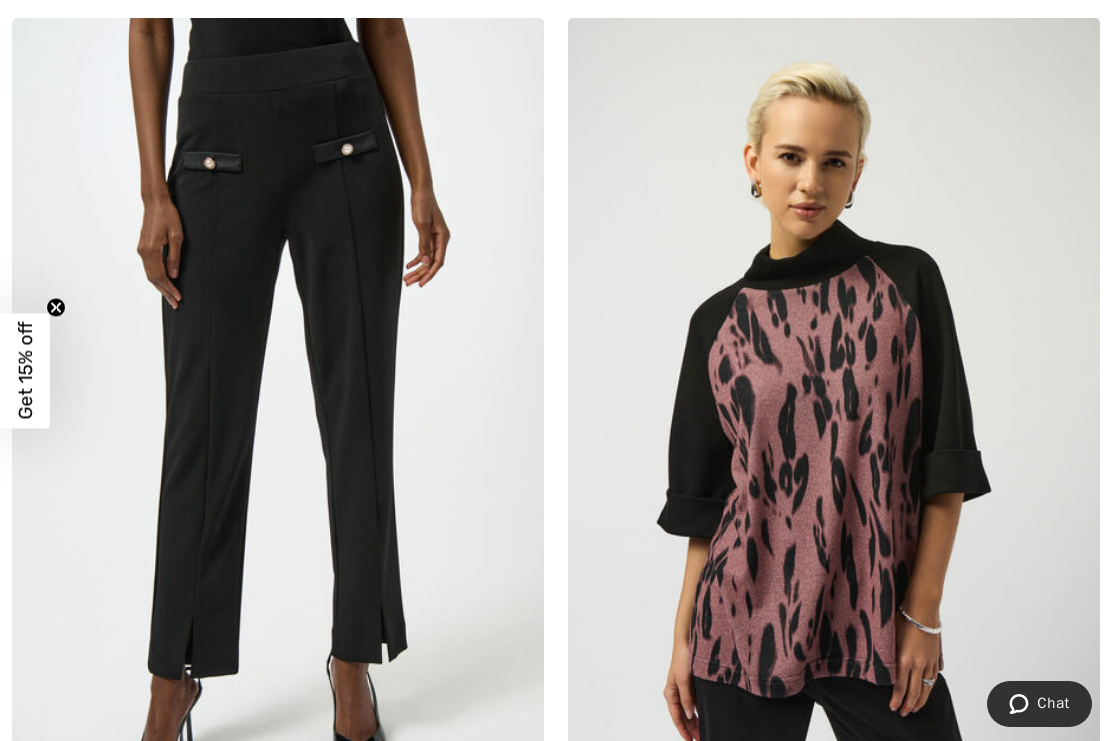 scroll, scrollTop: 0, scrollLeft: 0, axis: both 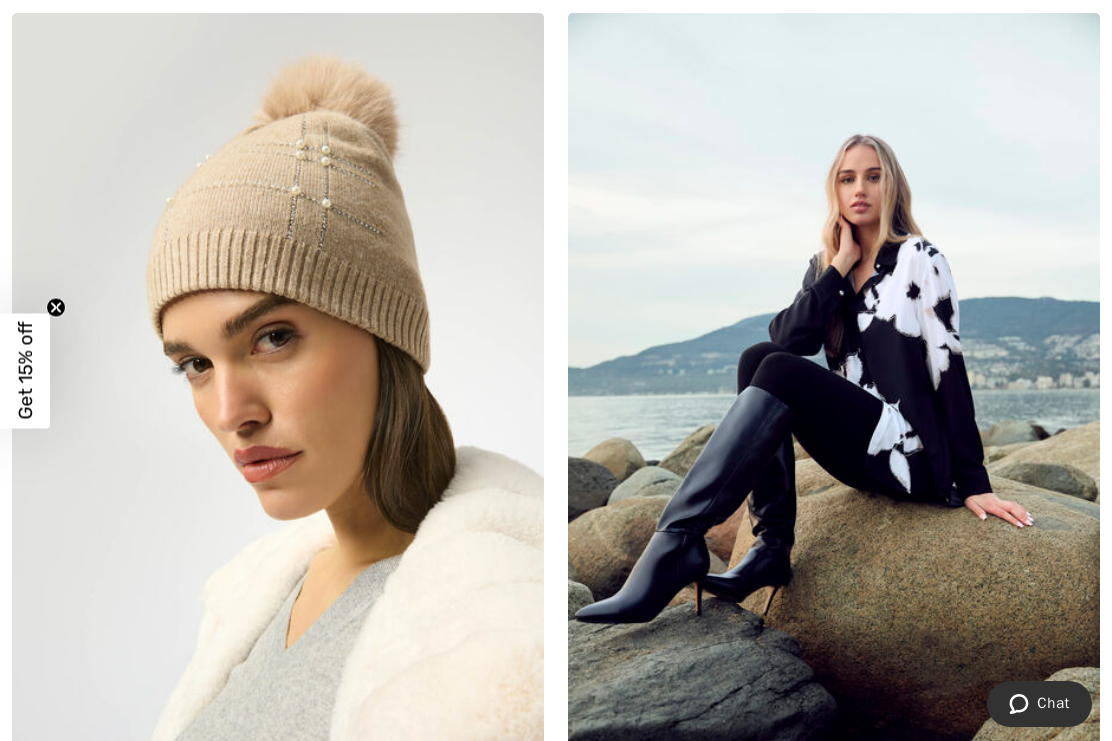 click at bounding box center (834, 412) 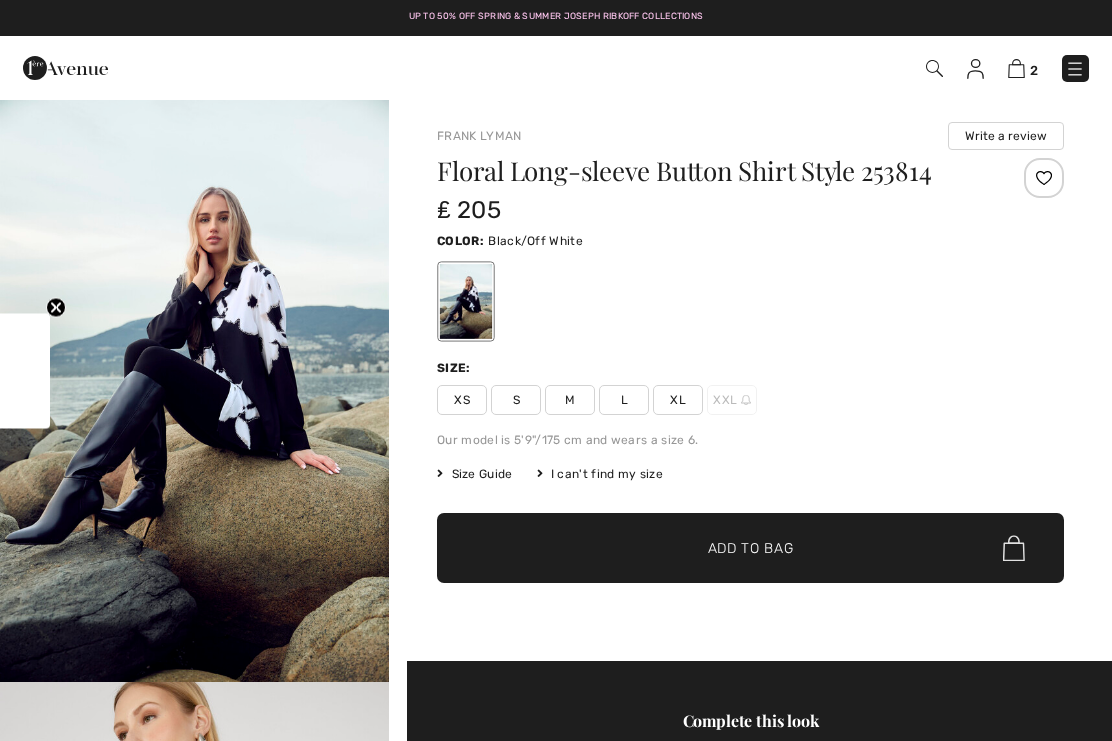 checkbox on "true" 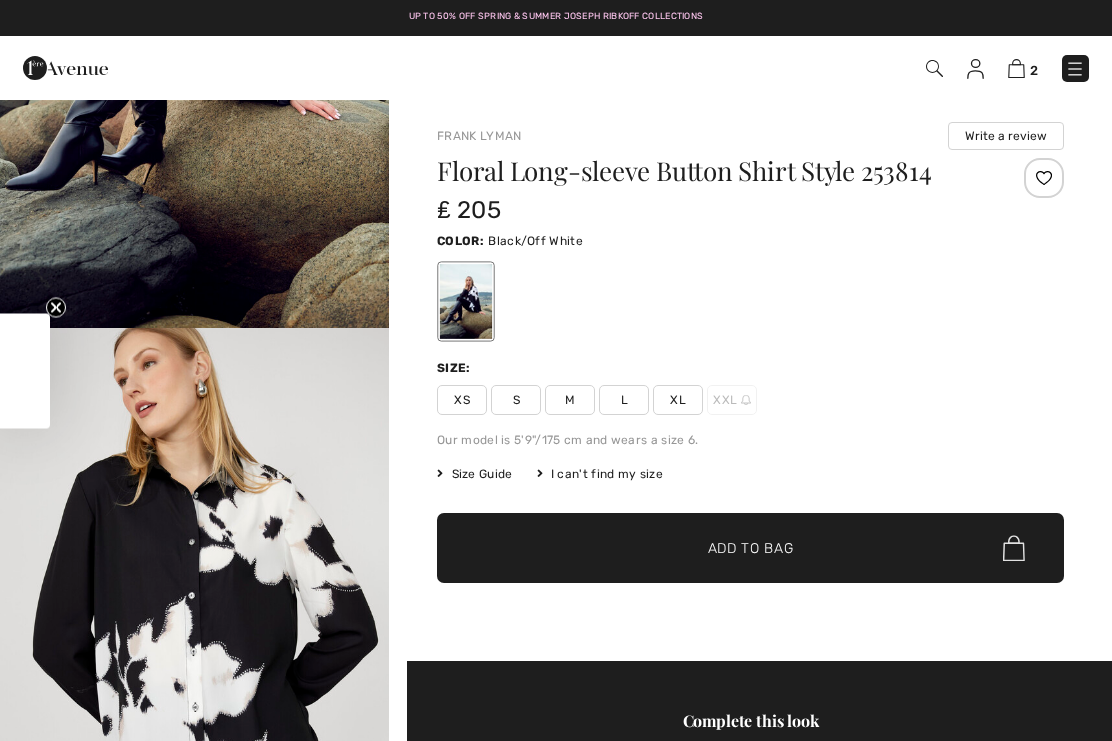 scroll, scrollTop: 0, scrollLeft: 0, axis: both 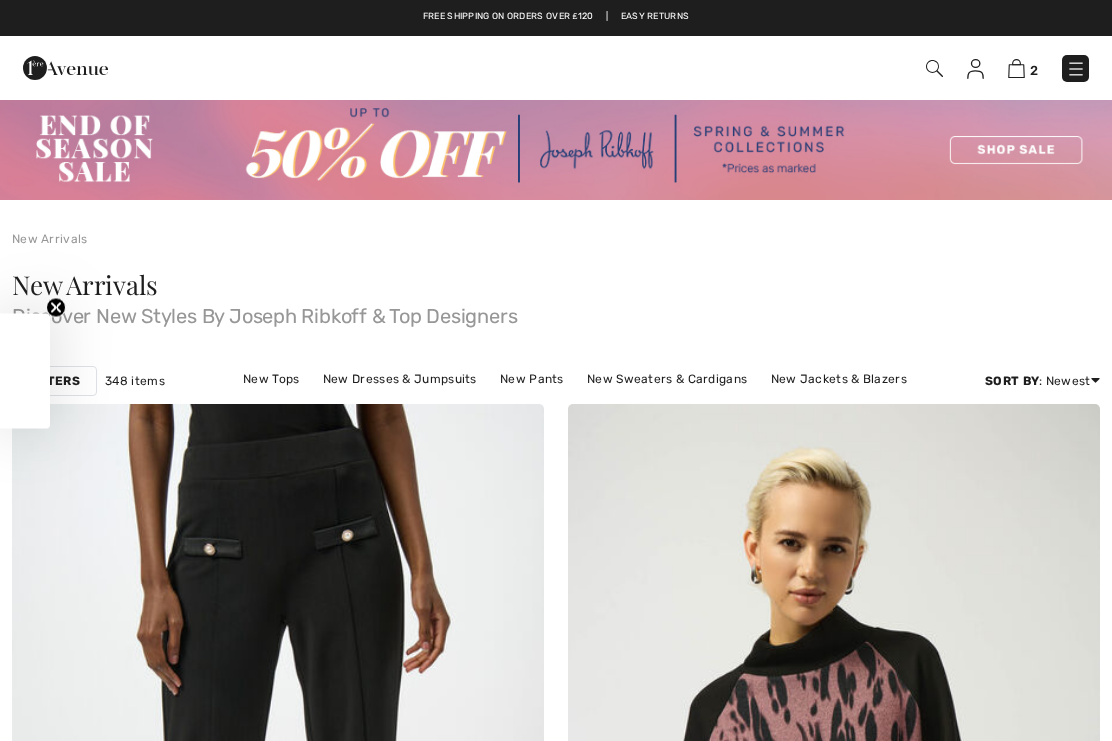 checkbox on "true" 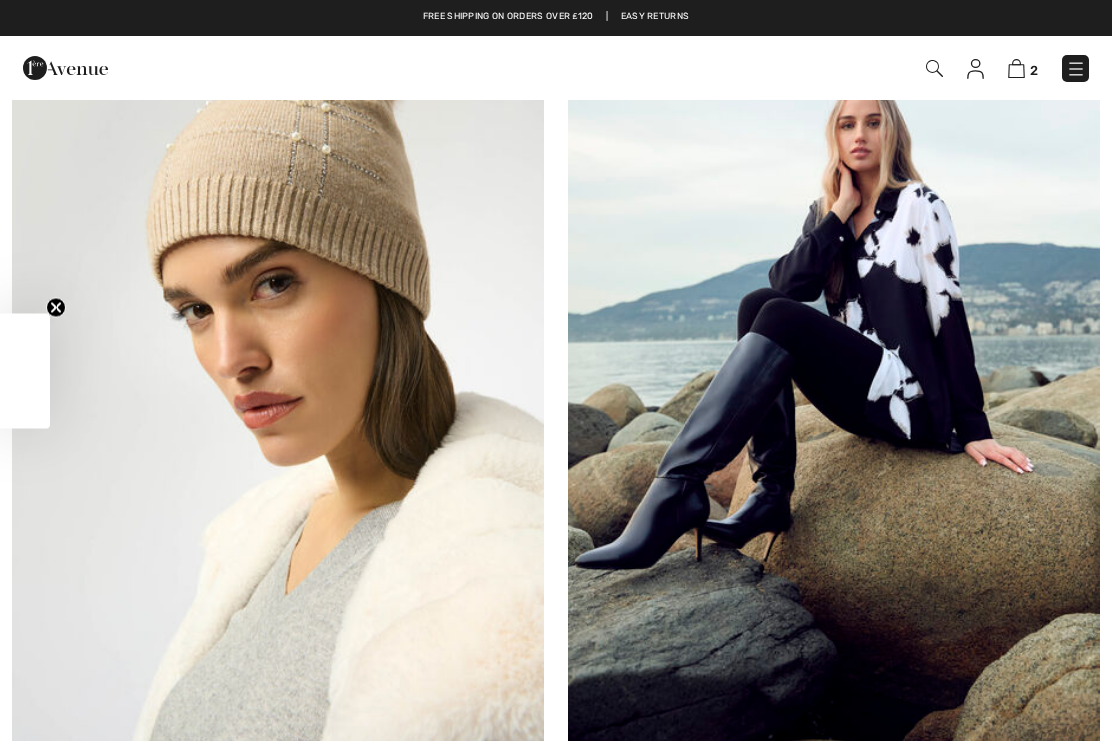 scroll, scrollTop: 0, scrollLeft: 0, axis: both 